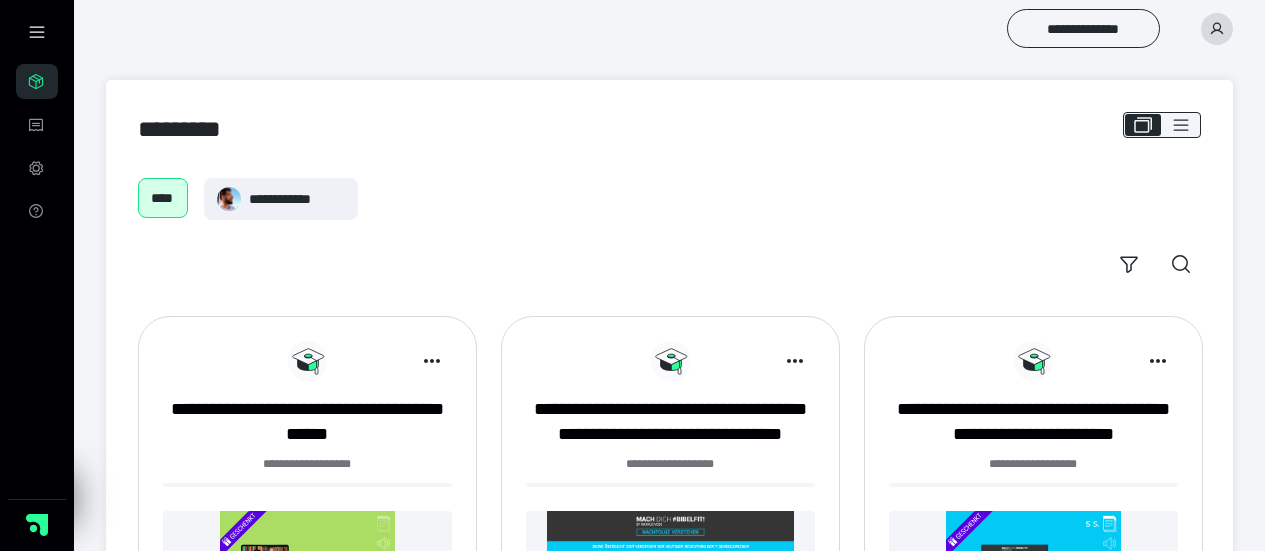 scroll, scrollTop: 0, scrollLeft: 0, axis: both 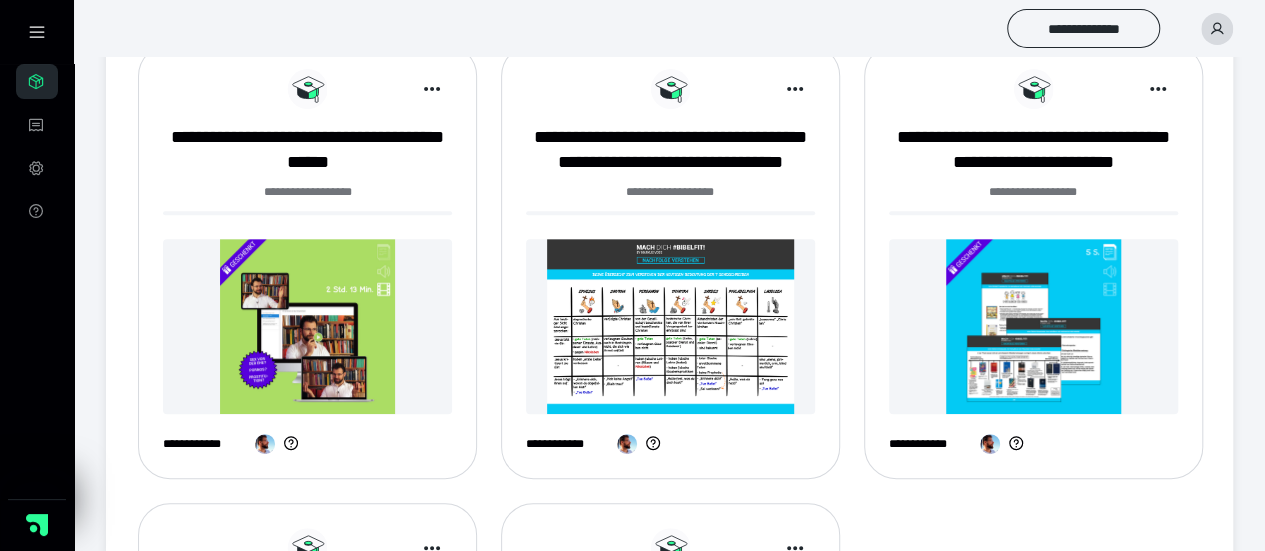click at bounding box center [1033, 326] 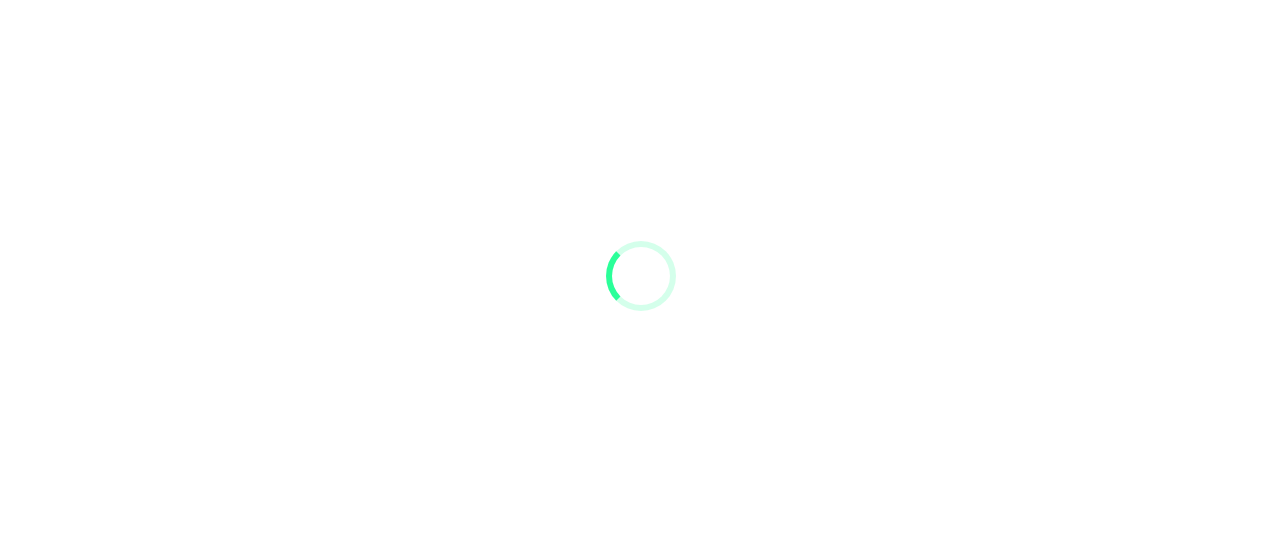 scroll, scrollTop: 0, scrollLeft: 0, axis: both 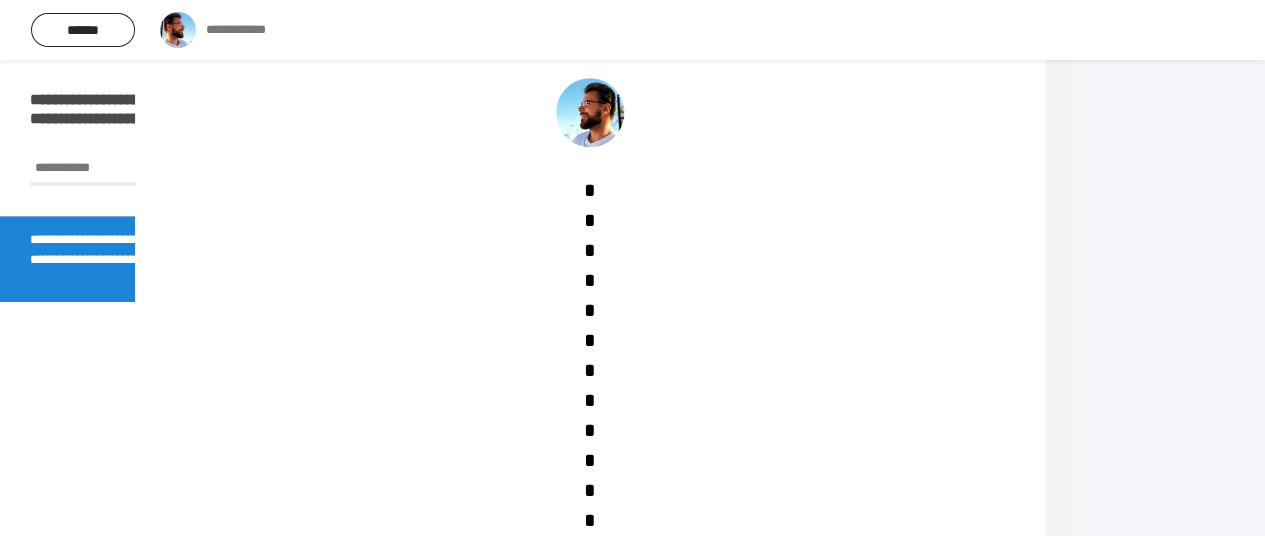 click on "**********" at bounding box center [139, 259] 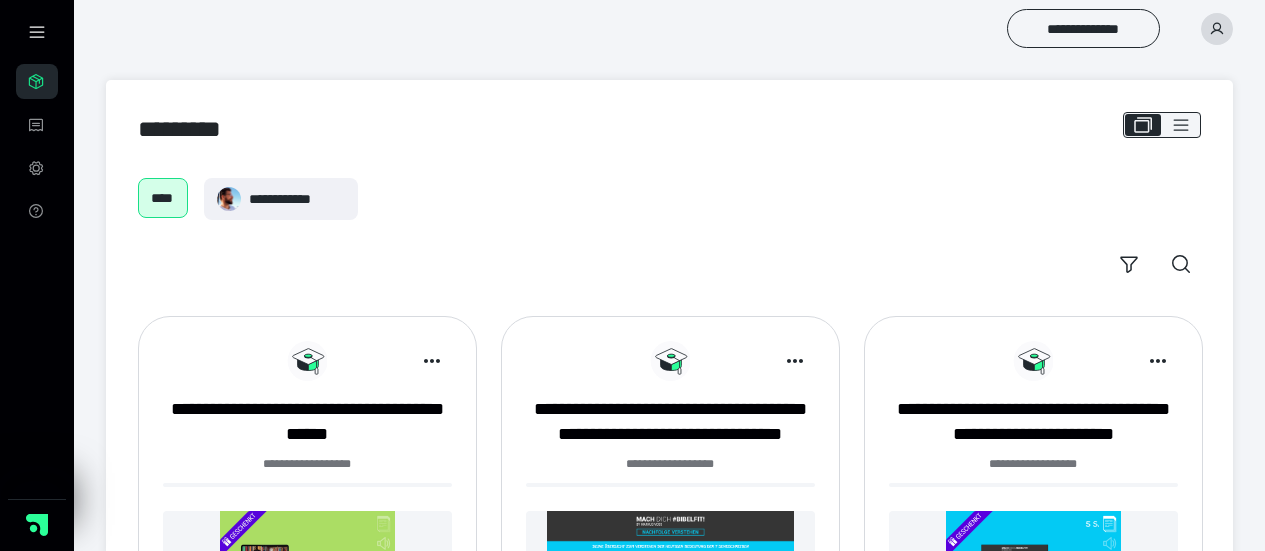 scroll, scrollTop: 272, scrollLeft: 0, axis: vertical 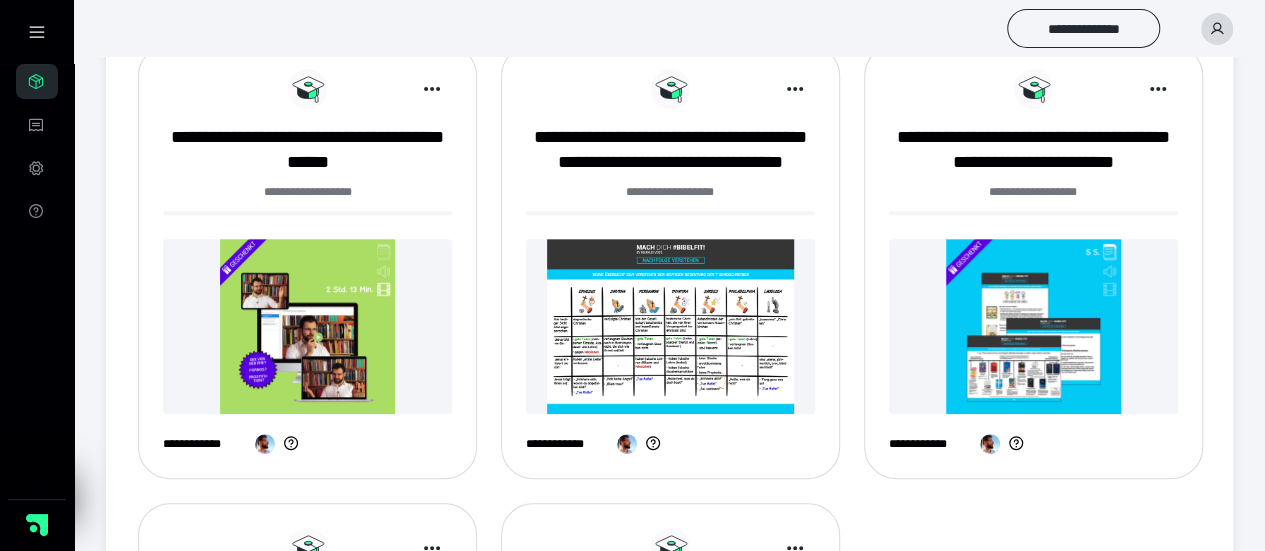 click at bounding box center [670, 326] 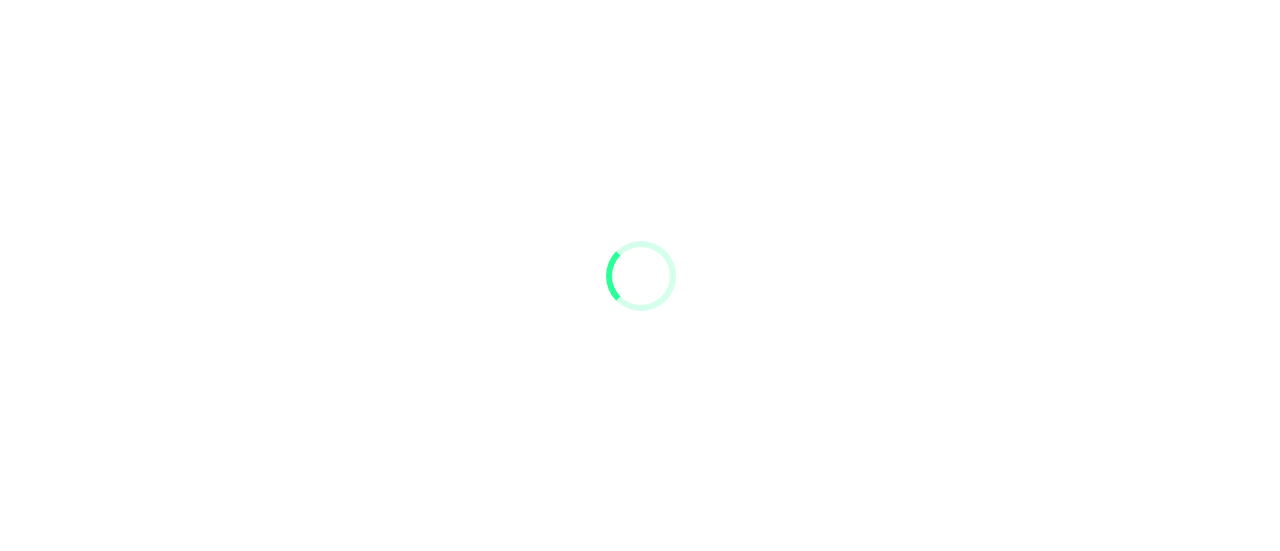 scroll, scrollTop: 0, scrollLeft: 0, axis: both 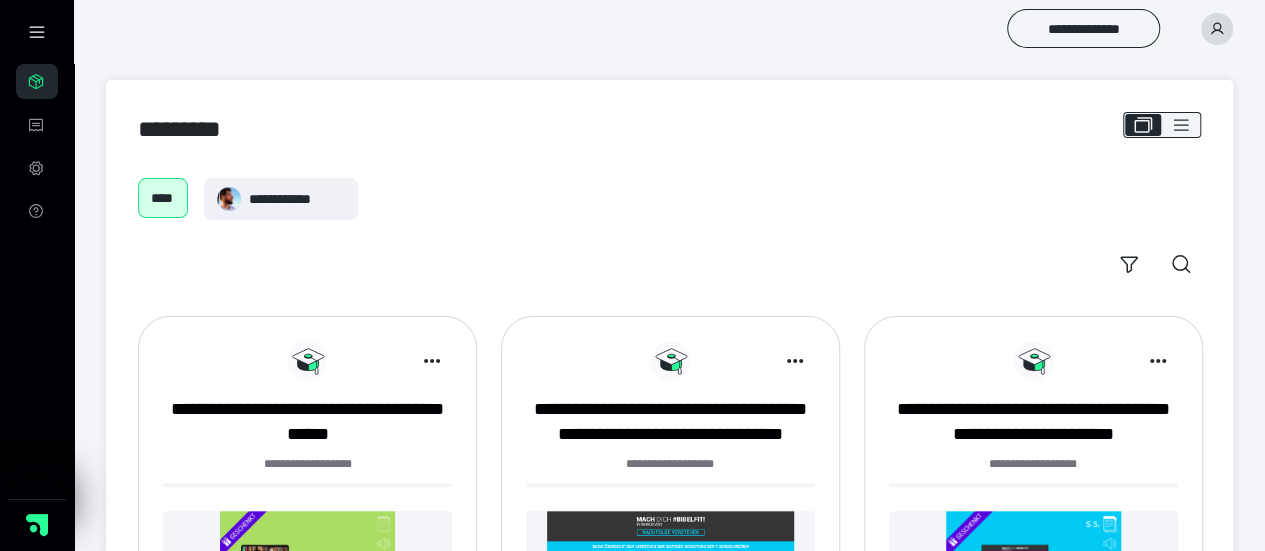 click on "**********" at bounding box center (307, 541) 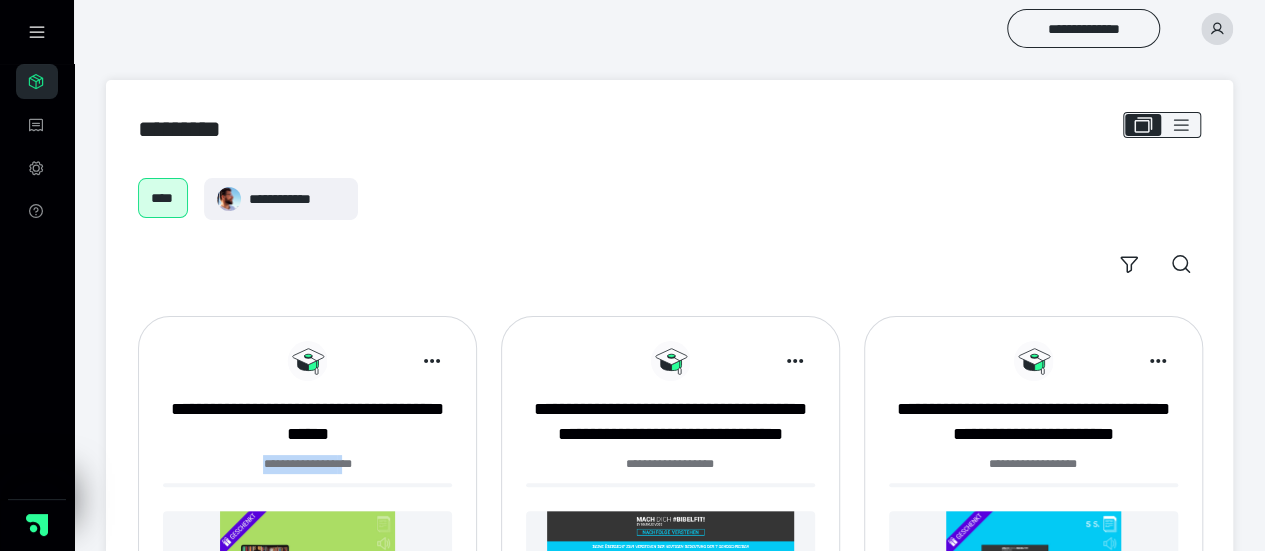 click on "**********" at bounding box center [307, 541] 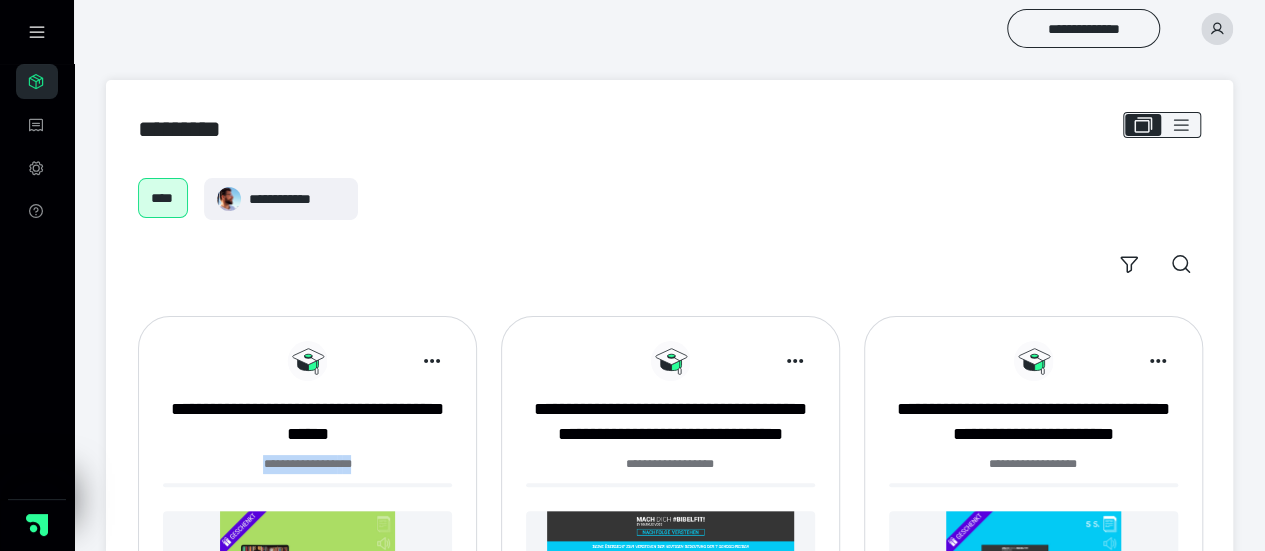 click on "**********" at bounding box center (307, 541) 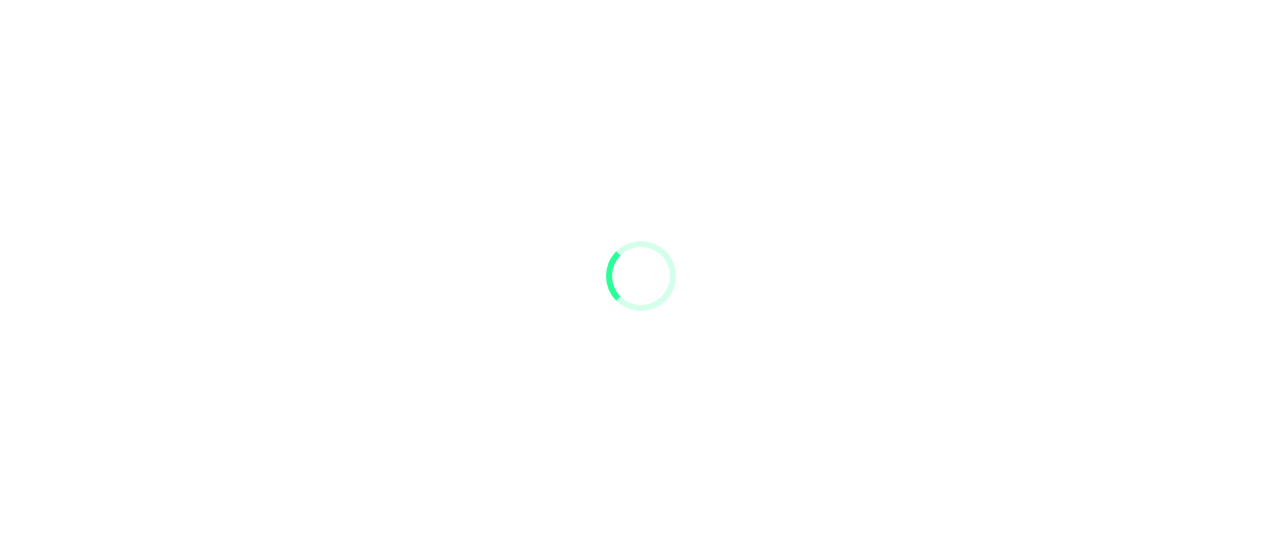 scroll, scrollTop: 0, scrollLeft: 0, axis: both 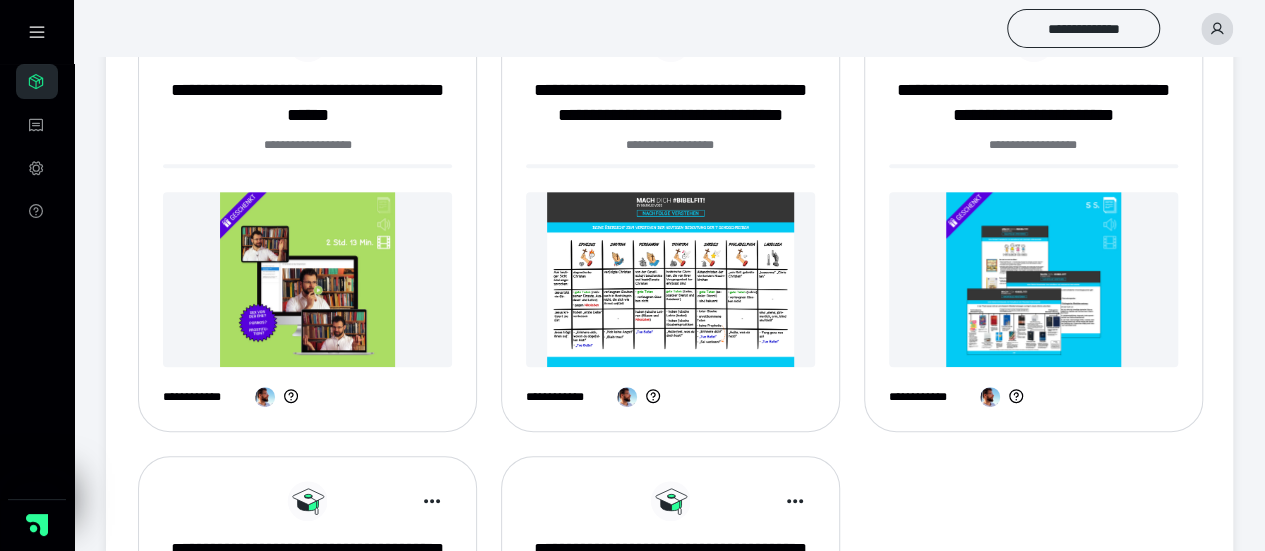 click on "**********" at bounding box center (670, 151) 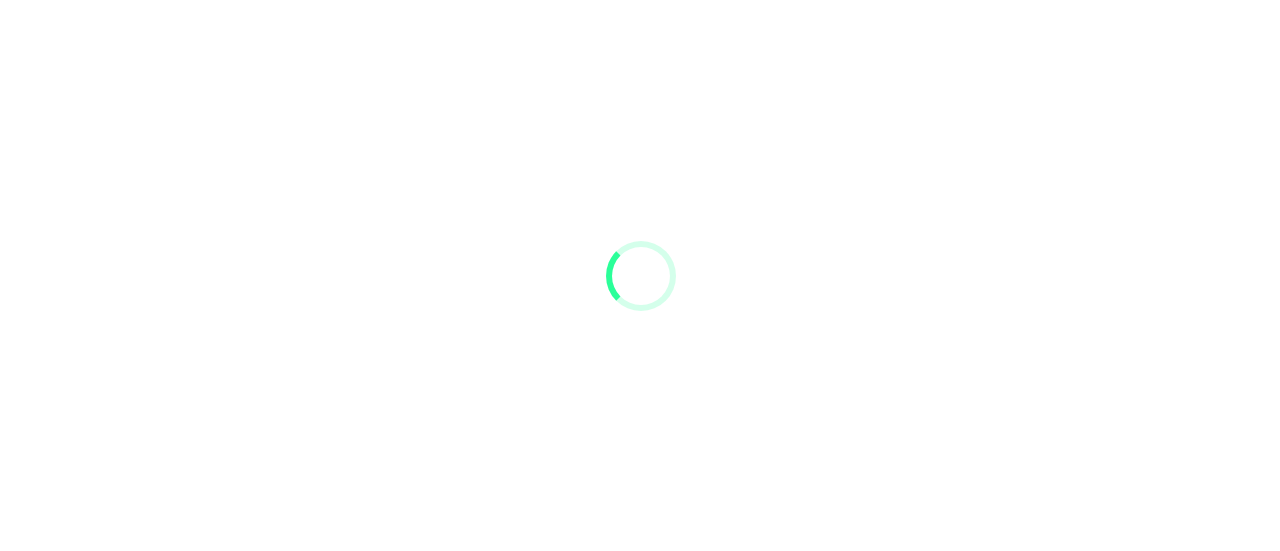 scroll, scrollTop: 0, scrollLeft: 0, axis: both 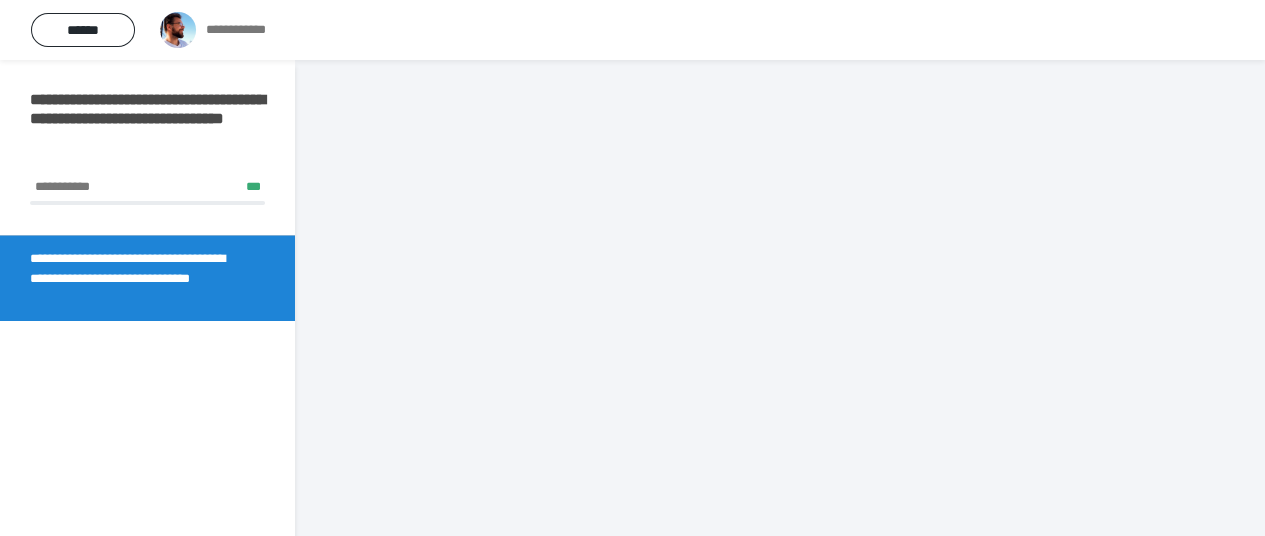 click on "**********" at bounding box center (779, -1713) 